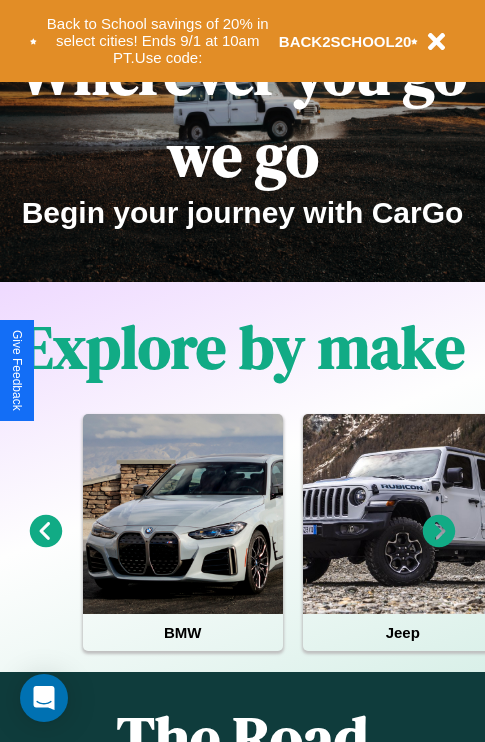 scroll, scrollTop: 308, scrollLeft: 0, axis: vertical 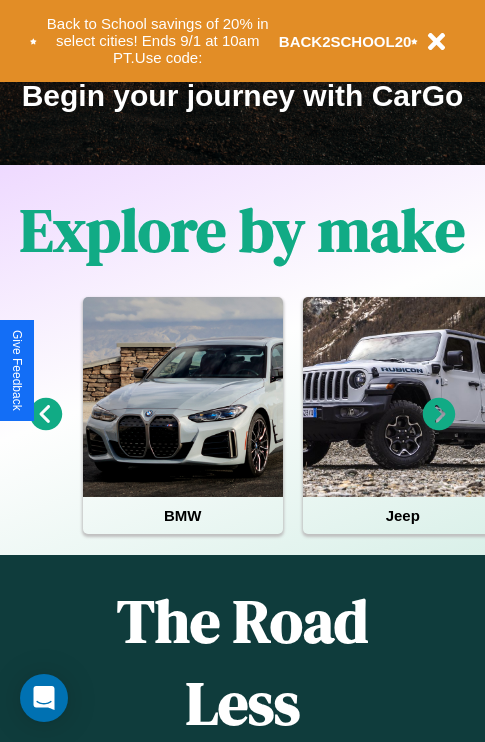 click 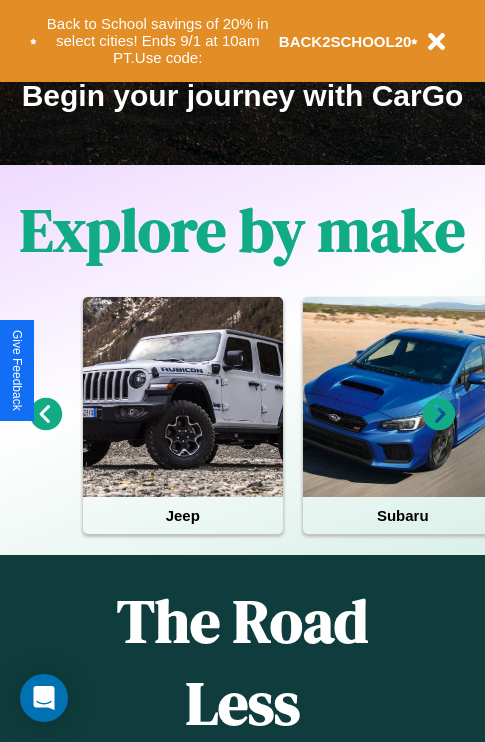 click 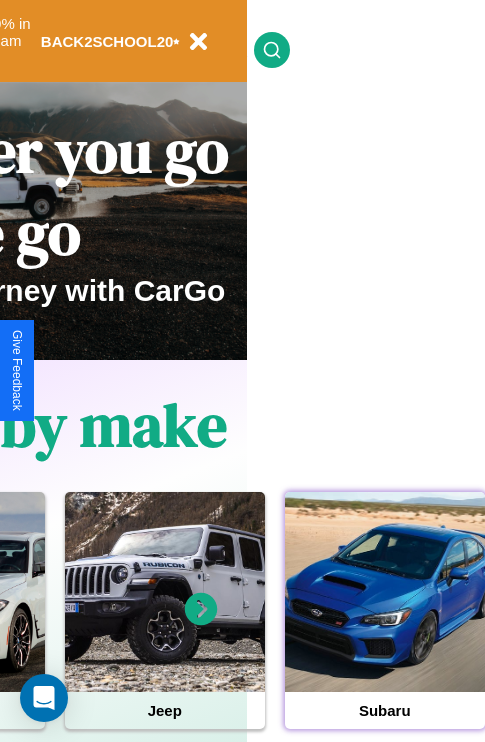 click at bounding box center [385, 592] 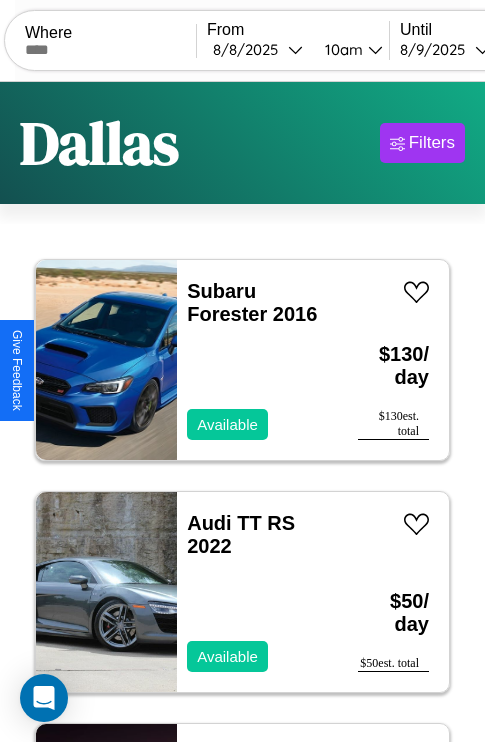 scroll, scrollTop: 66, scrollLeft: 0, axis: vertical 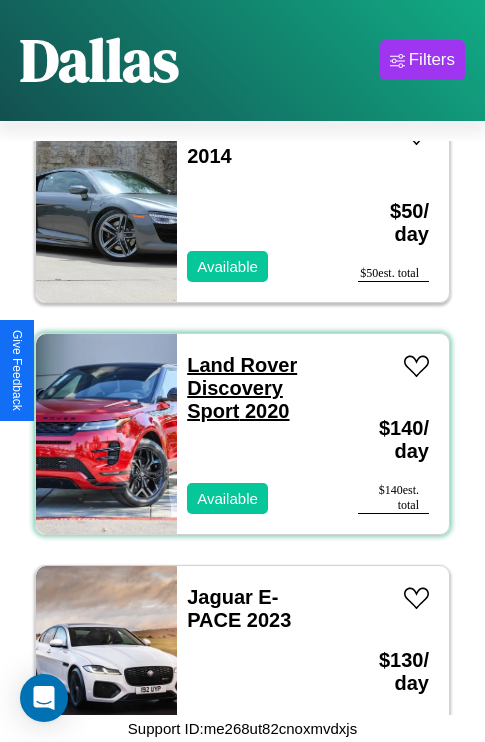click on "Land Rover   Discovery Sport   2020" at bounding box center (242, 388) 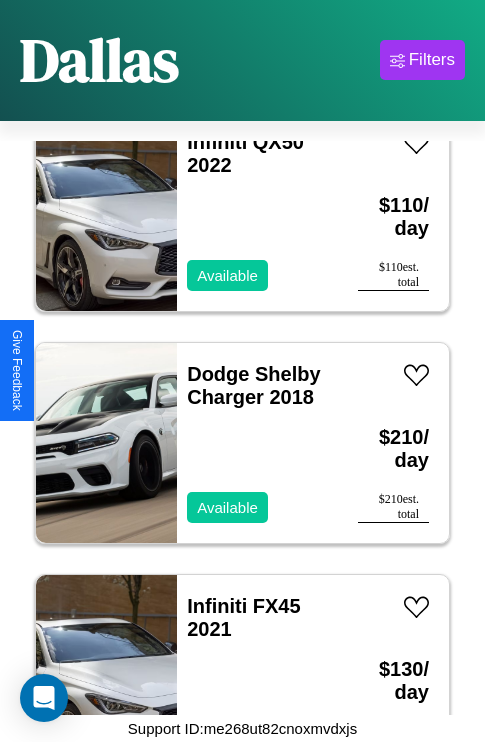 scroll, scrollTop: 4947, scrollLeft: 0, axis: vertical 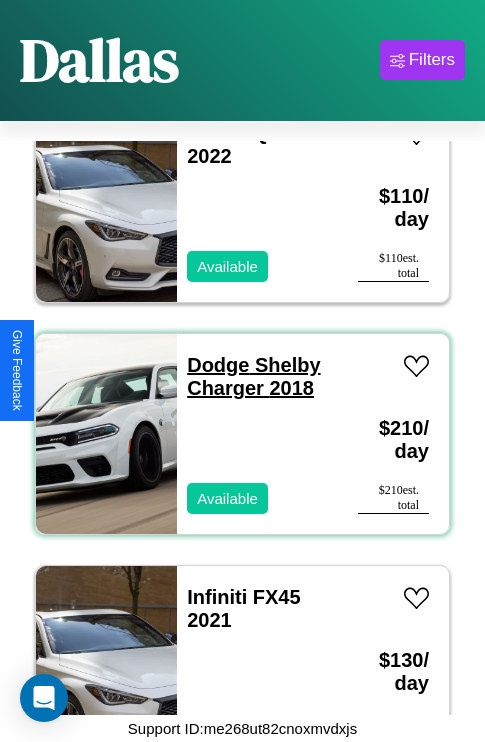 click on "Dodge   Shelby Charger   2018" at bounding box center [253, 376] 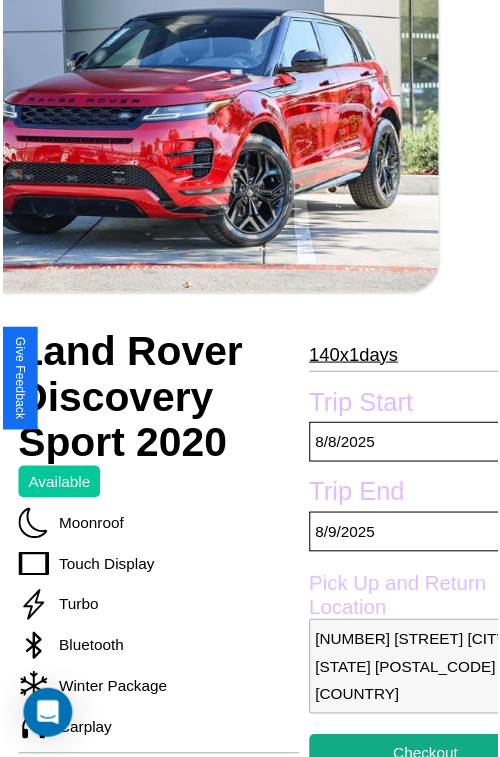 scroll, scrollTop: 180, scrollLeft: 88, axis: both 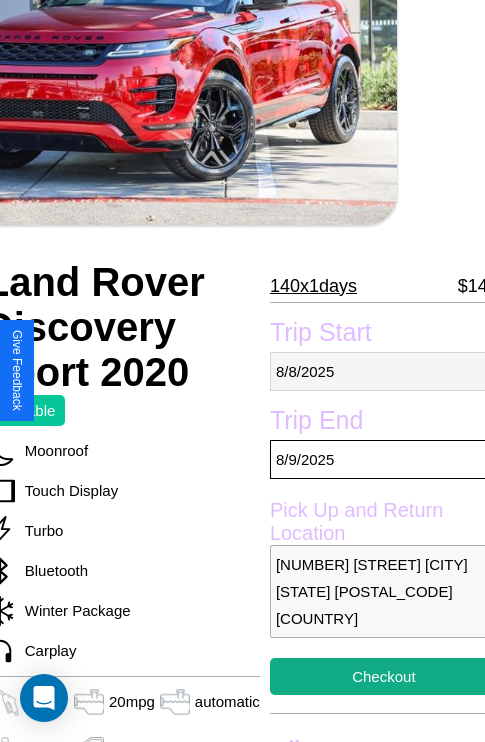 click on "8 / 8 / 2025" at bounding box center (384, 371) 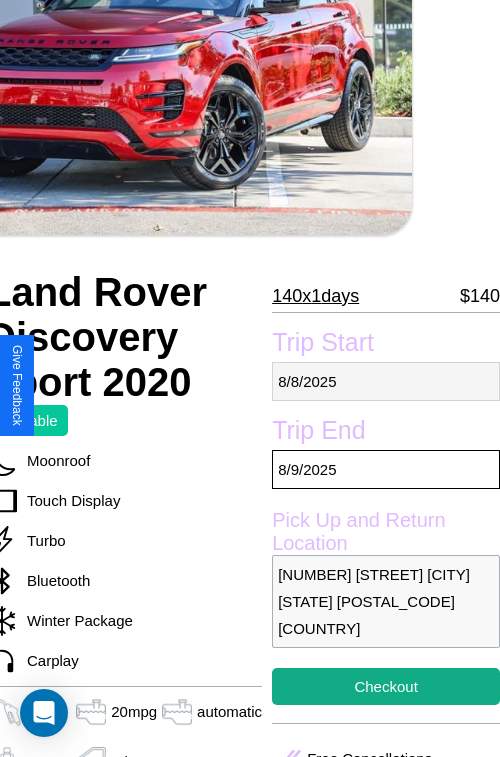 select on "*" 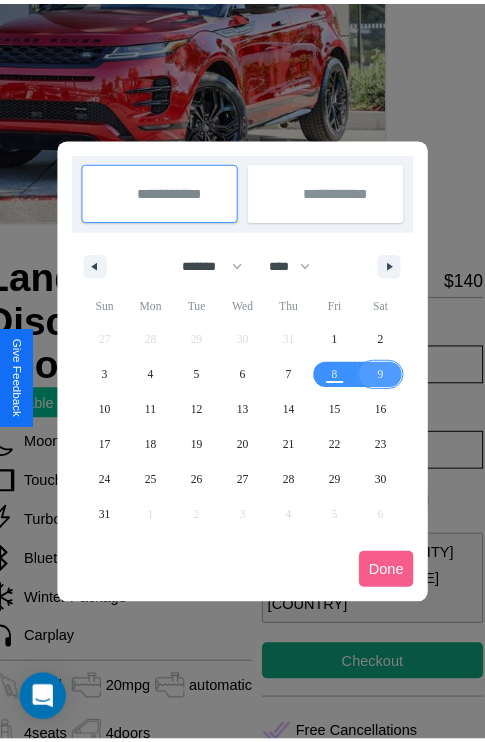 scroll, scrollTop: 0, scrollLeft: 88, axis: horizontal 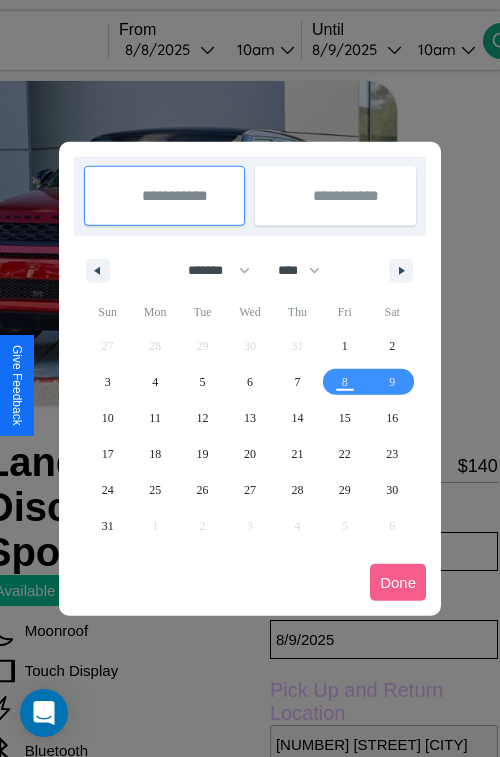 click at bounding box center [250, 378] 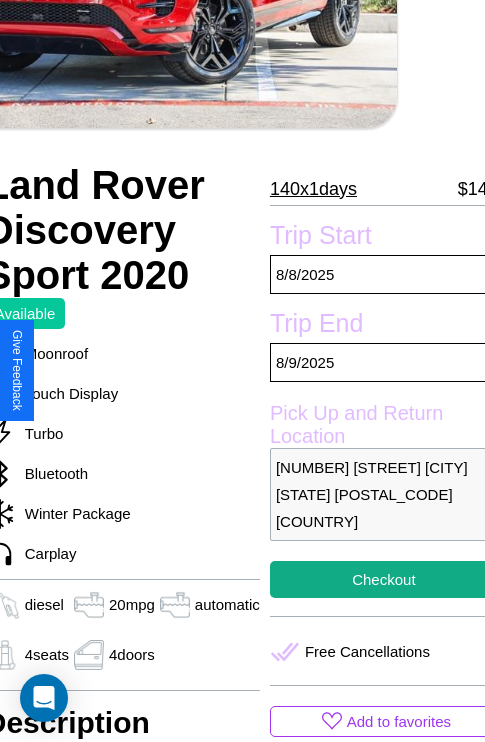 scroll, scrollTop: 458, scrollLeft: 88, axis: both 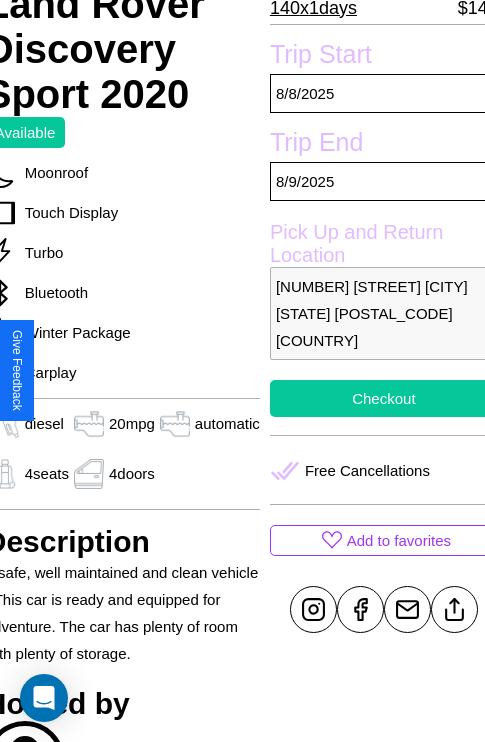 click on "Checkout" at bounding box center (384, 398) 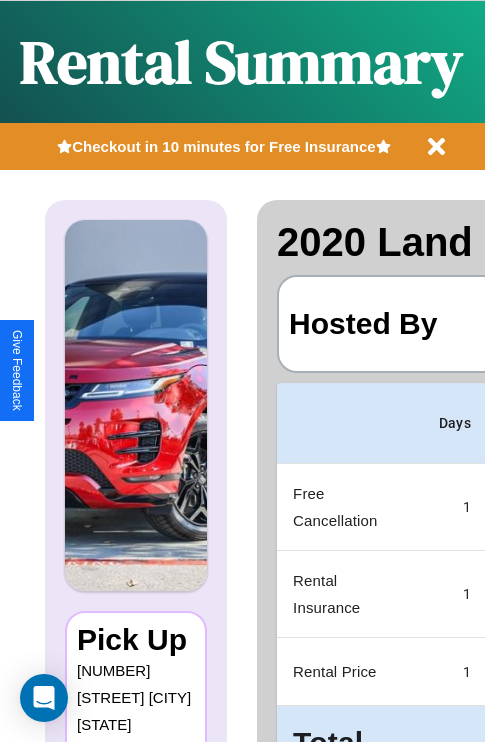 scroll, scrollTop: 0, scrollLeft: 378, axis: horizontal 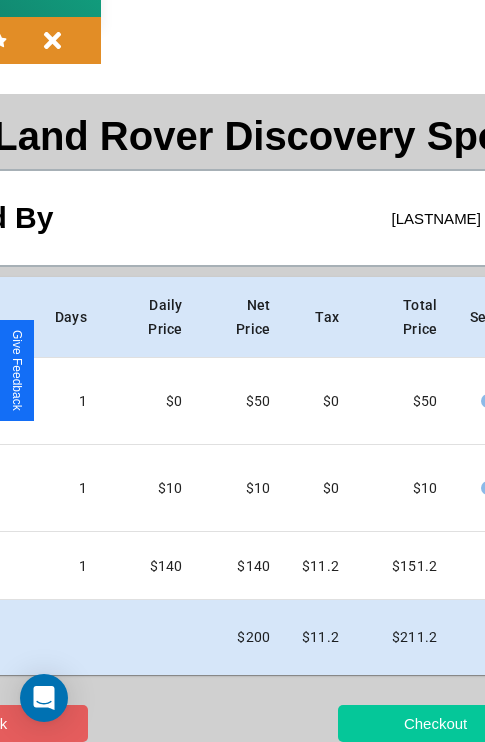 click on "Checkout" at bounding box center (435, 723) 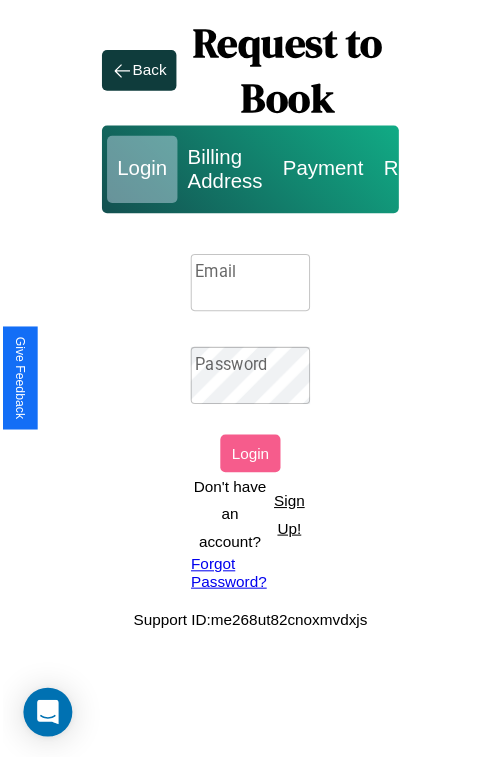 scroll, scrollTop: 0, scrollLeft: 0, axis: both 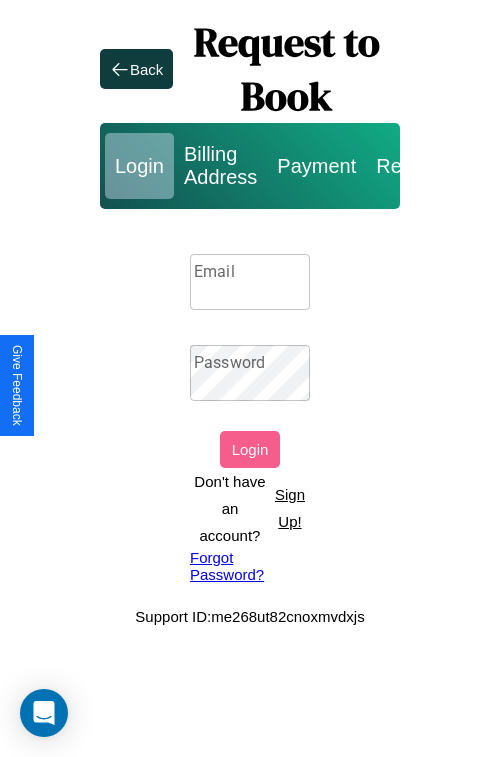 click on "Sign Up!" at bounding box center (290, 508) 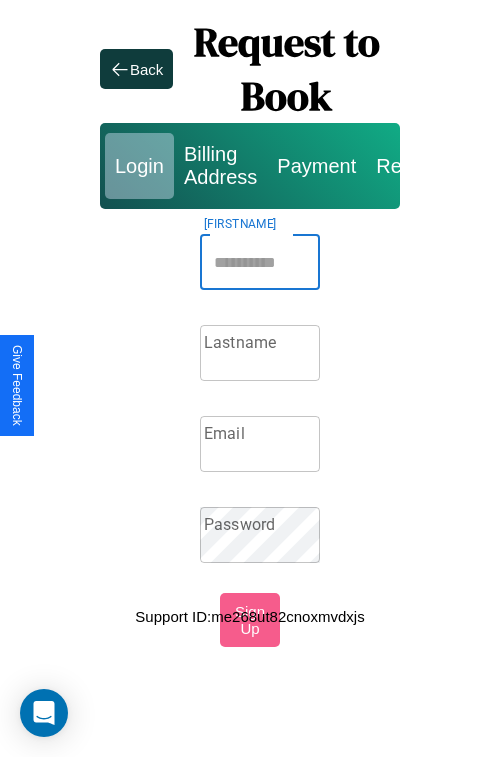 click on "[FIRSTNAME]" at bounding box center (260, 262) 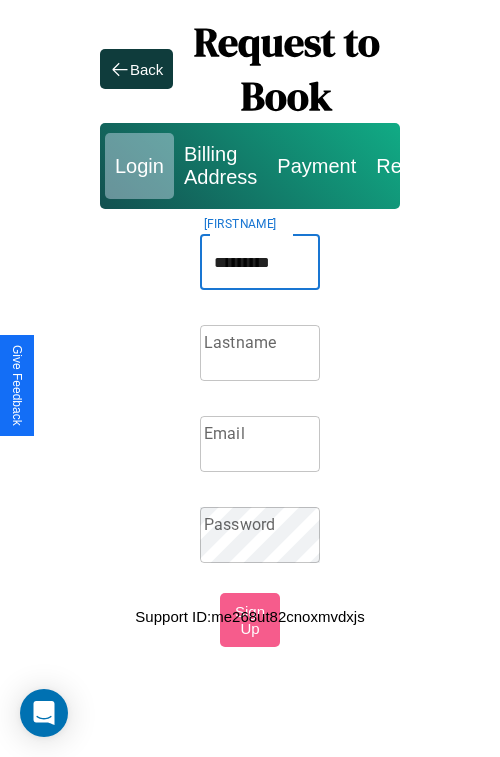 type on "*********" 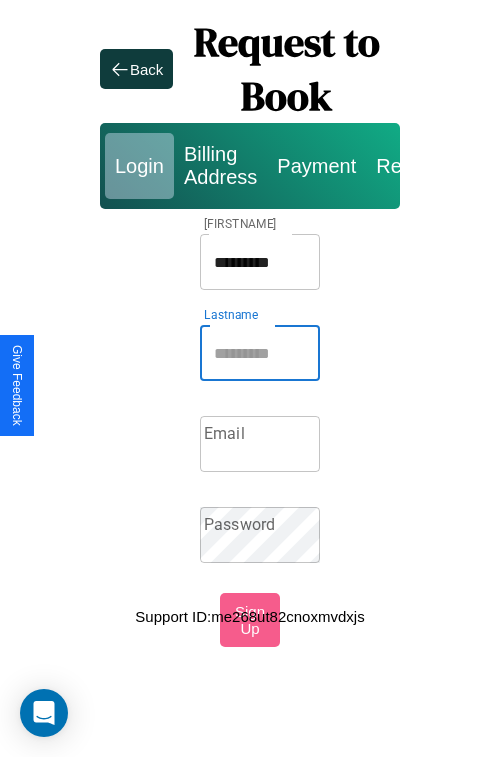 click on "Lastname" at bounding box center [260, 353] 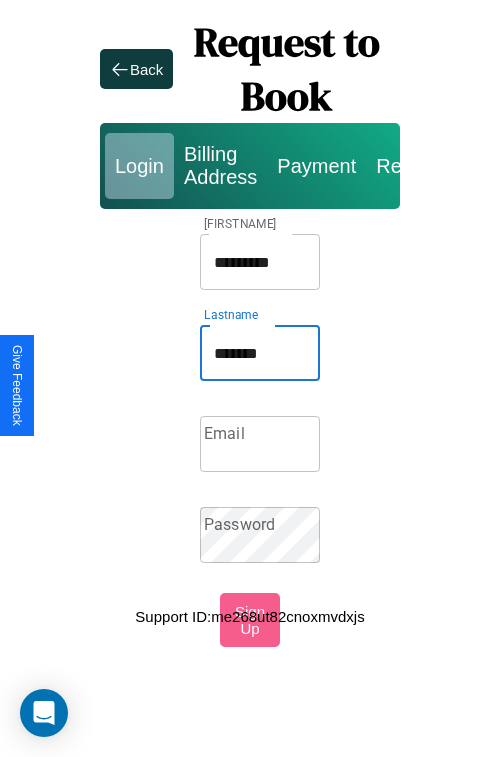 type on "*******" 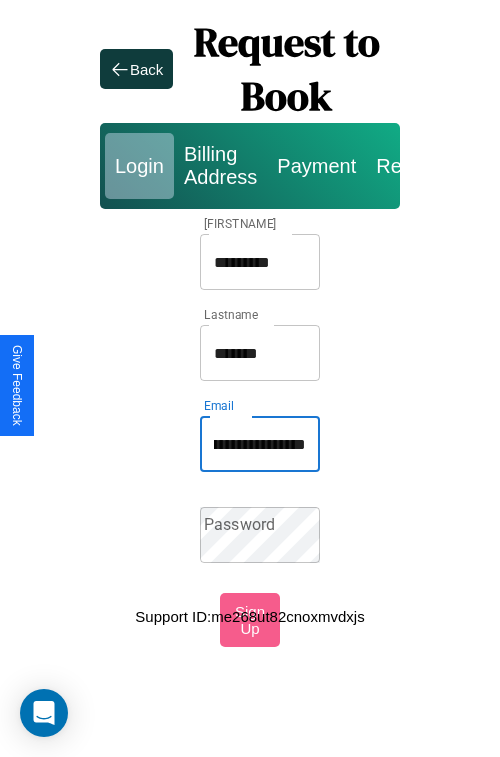 scroll, scrollTop: 0, scrollLeft: 120, axis: horizontal 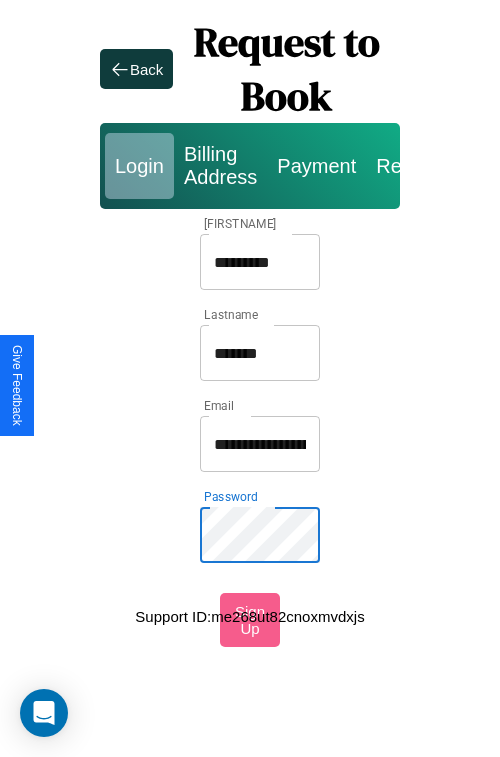 click on "*********" at bounding box center (260, 262) 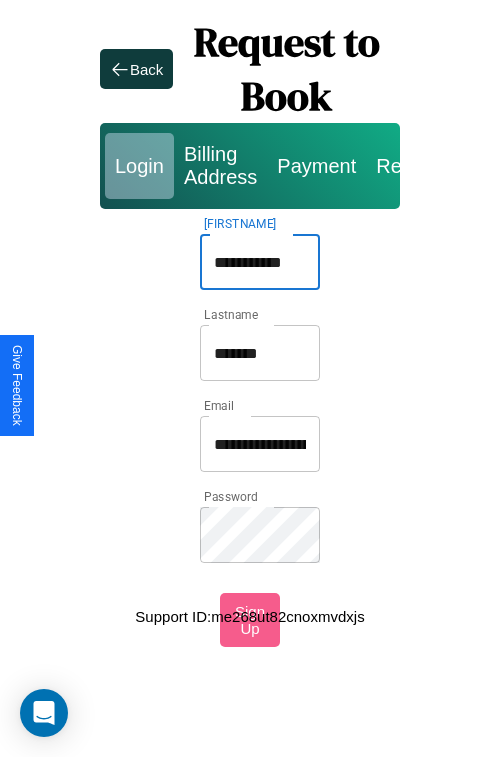 type on "**********" 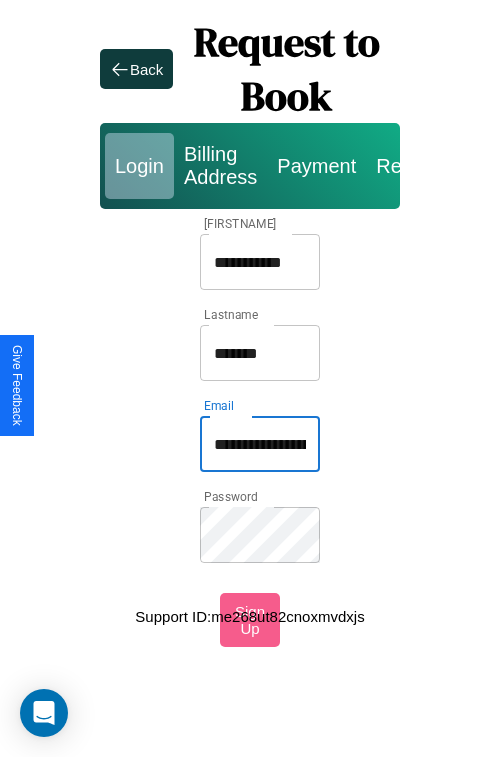 click on "**********" at bounding box center (260, 444) 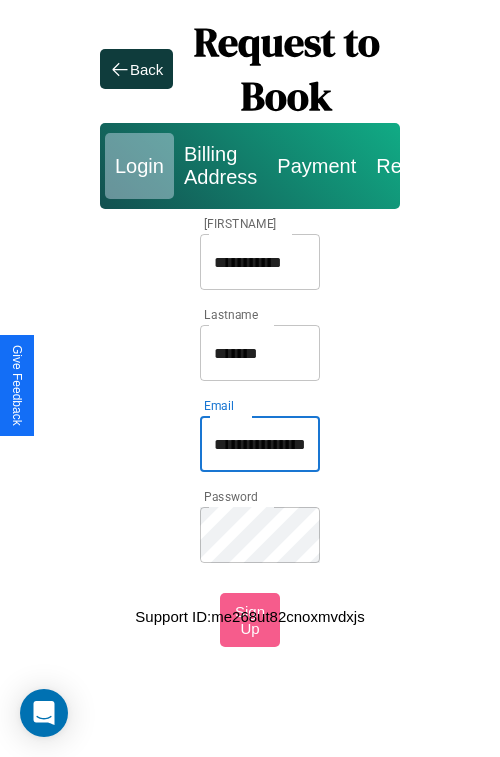 type on "**********" 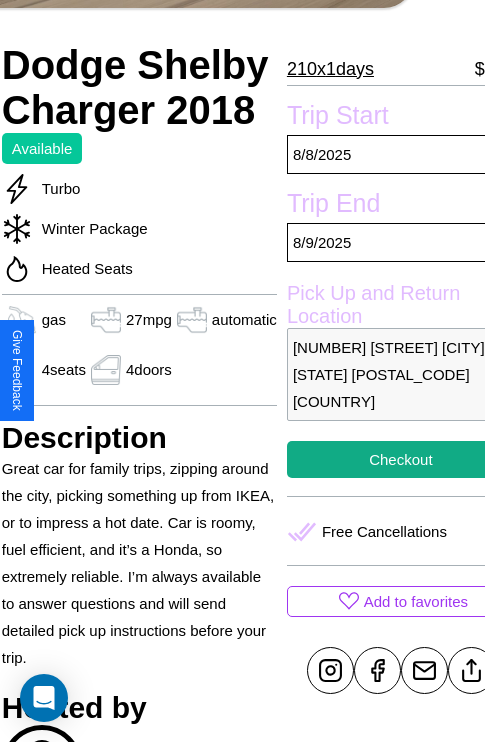 scroll, scrollTop: 377, scrollLeft: 84, axis: both 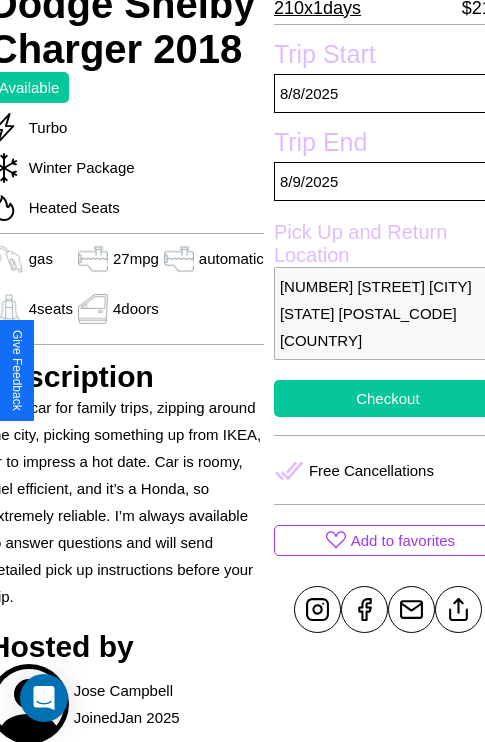 click on "Checkout" at bounding box center (388, 398) 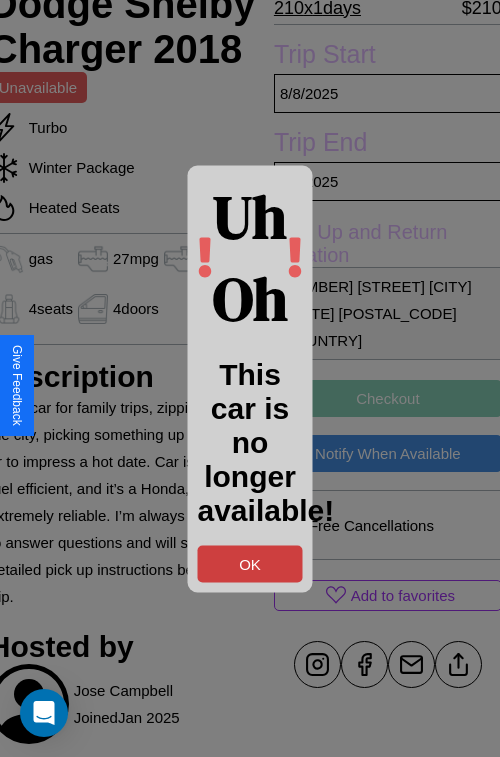 click on "OK" at bounding box center (250, 563) 